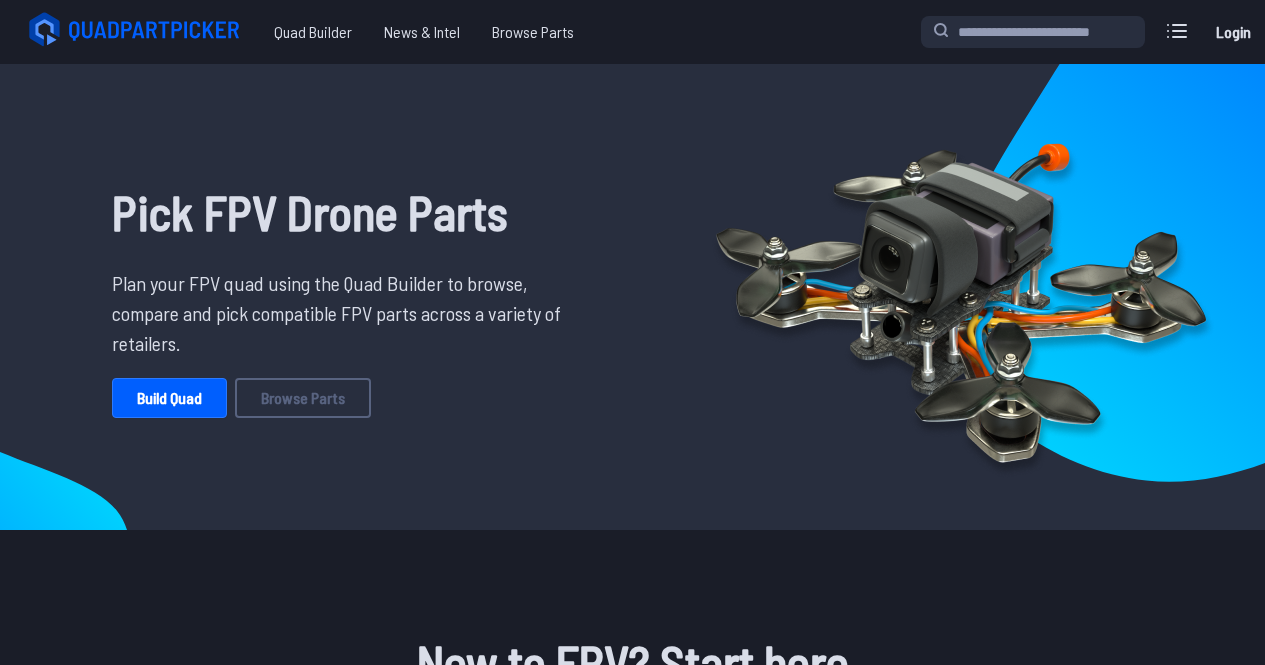 scroll, scrollTop: 0, scrollLeft: 0, axis: both 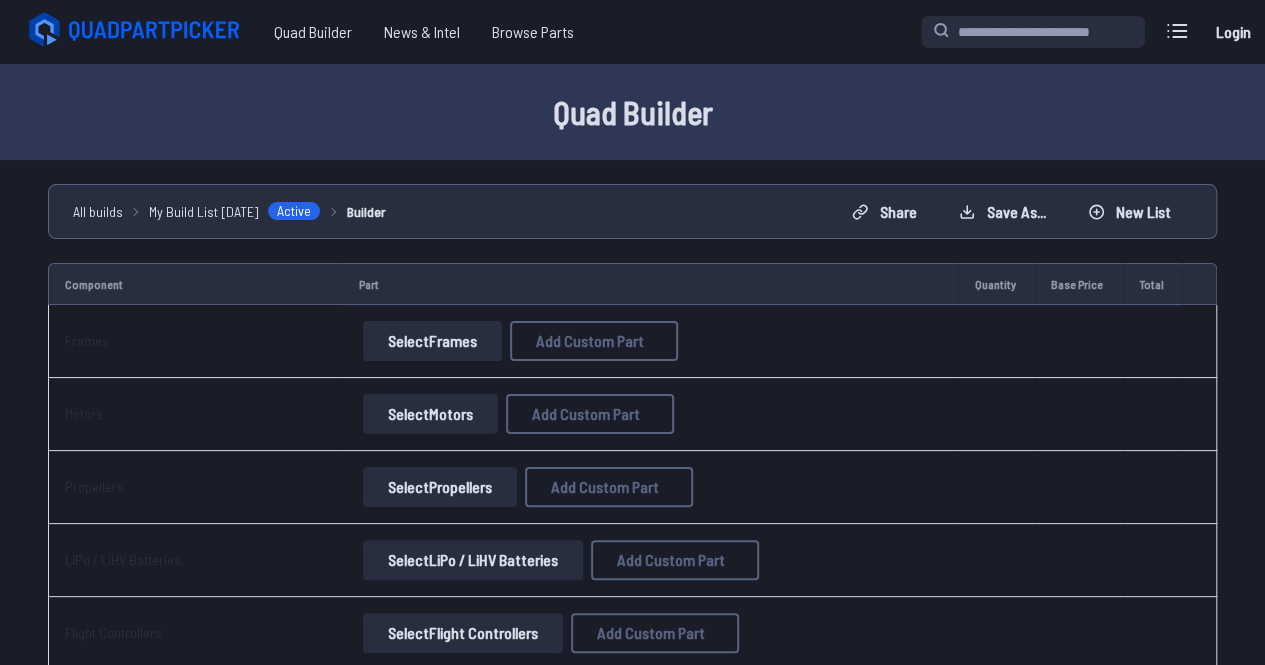 click on "Select  Frames" at bounding box center [432, 341] 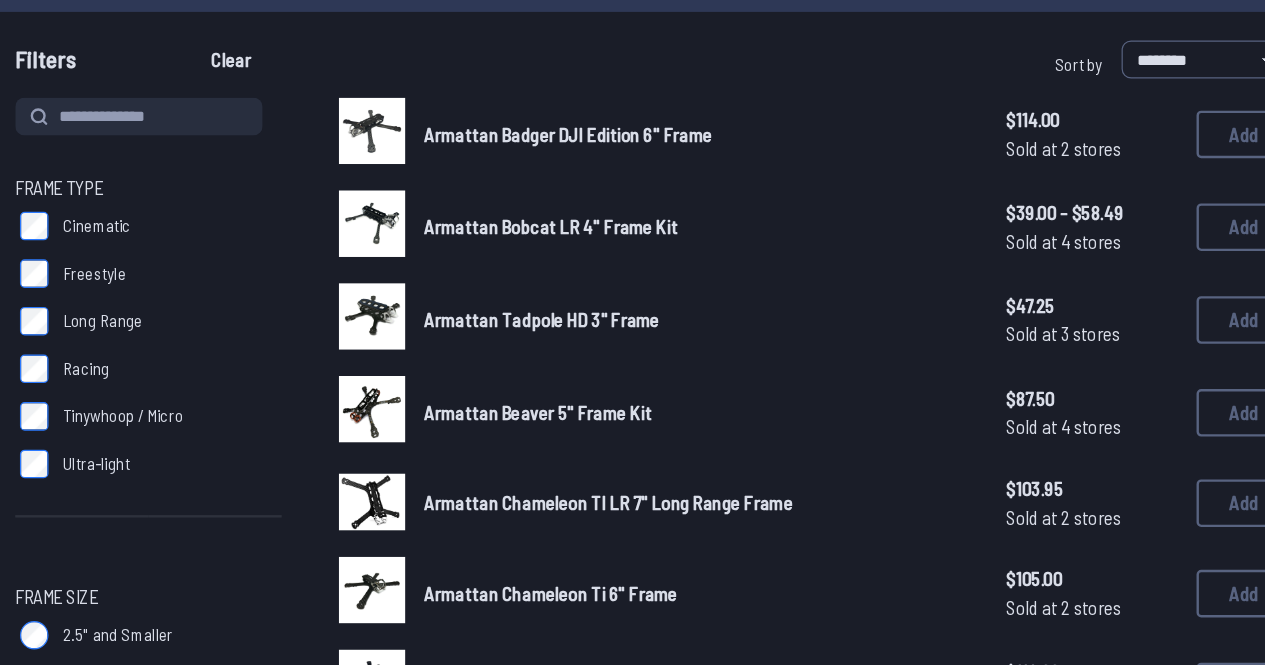 scroll, scrollTop: 69, scrollLeft: 0, axis: vertical 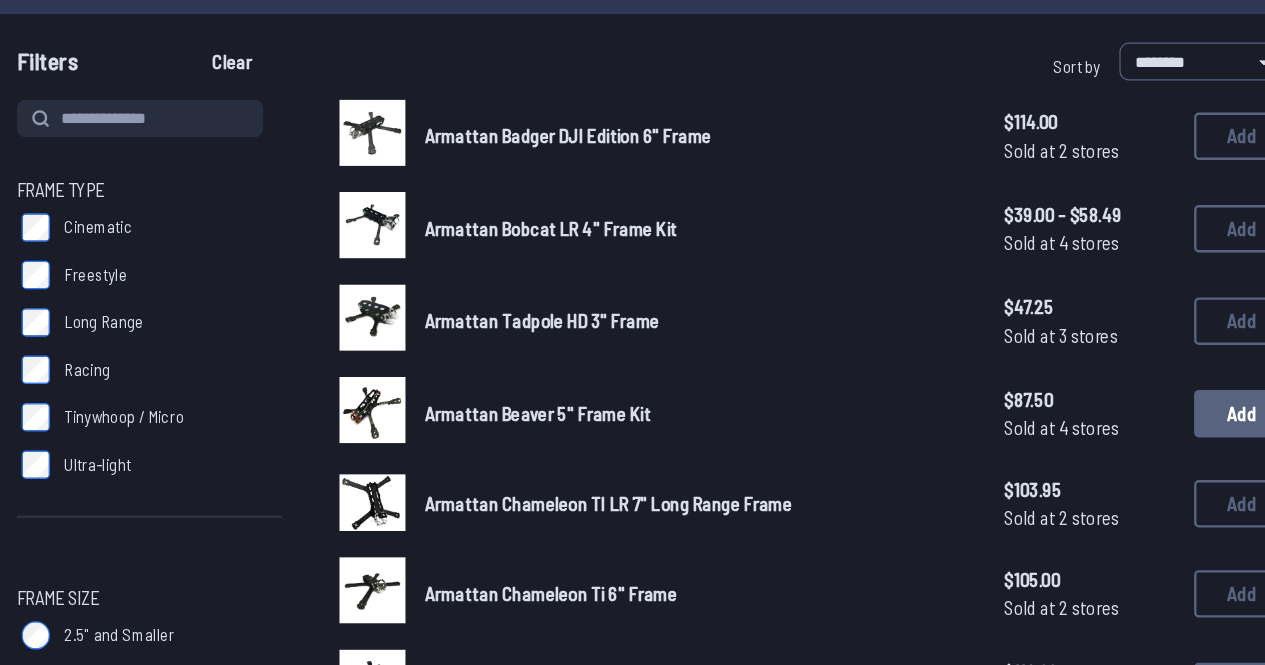 click on "Add" at bounding box center (1129, 452) 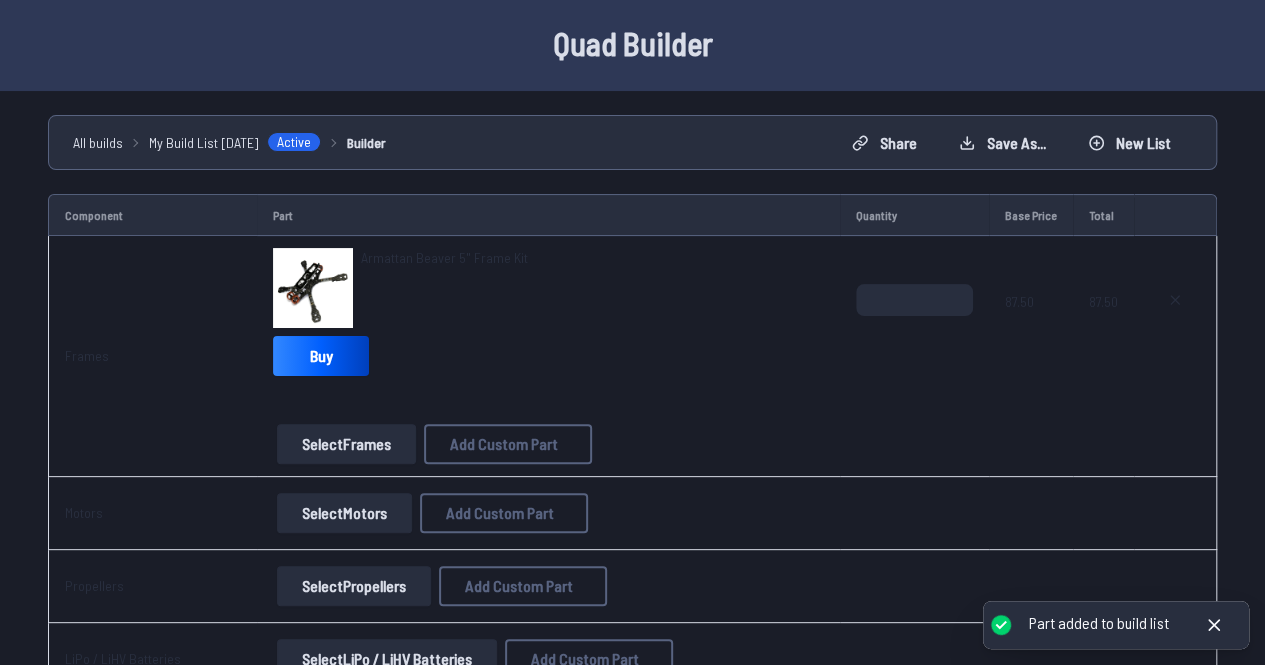 scroll, scrollTop: 5, scrollLeft: 0, axis: vertical 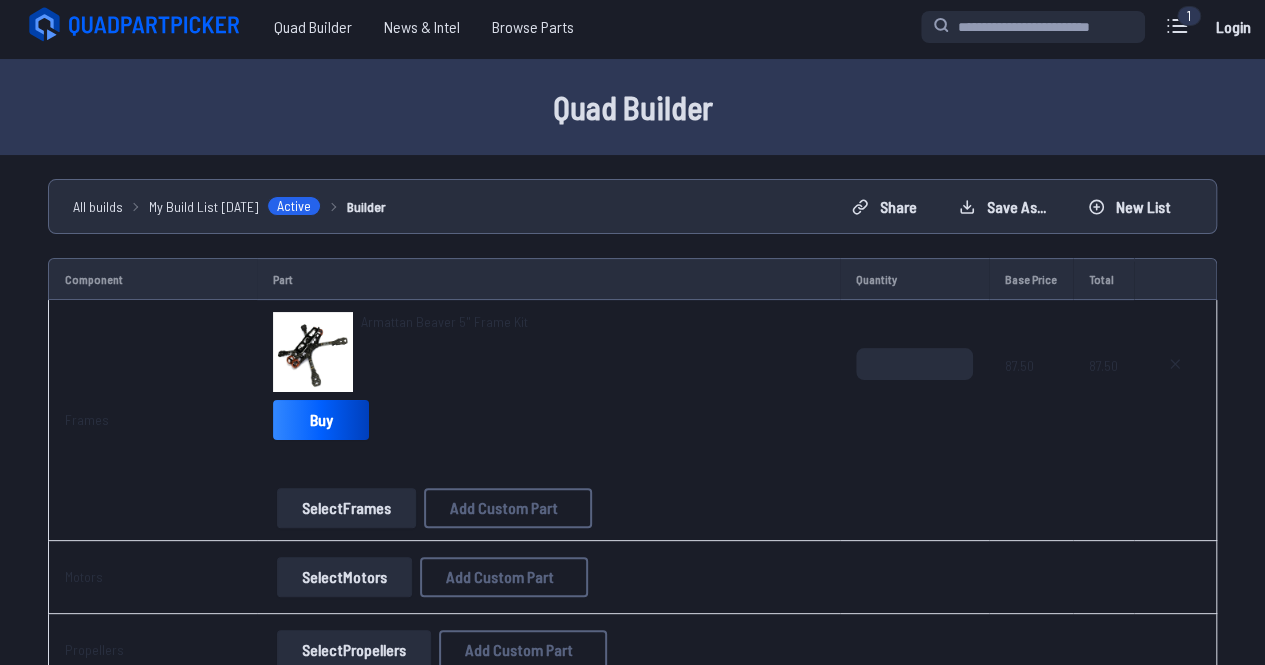 click on "Select  Motors" at bounding box center (344, 577) 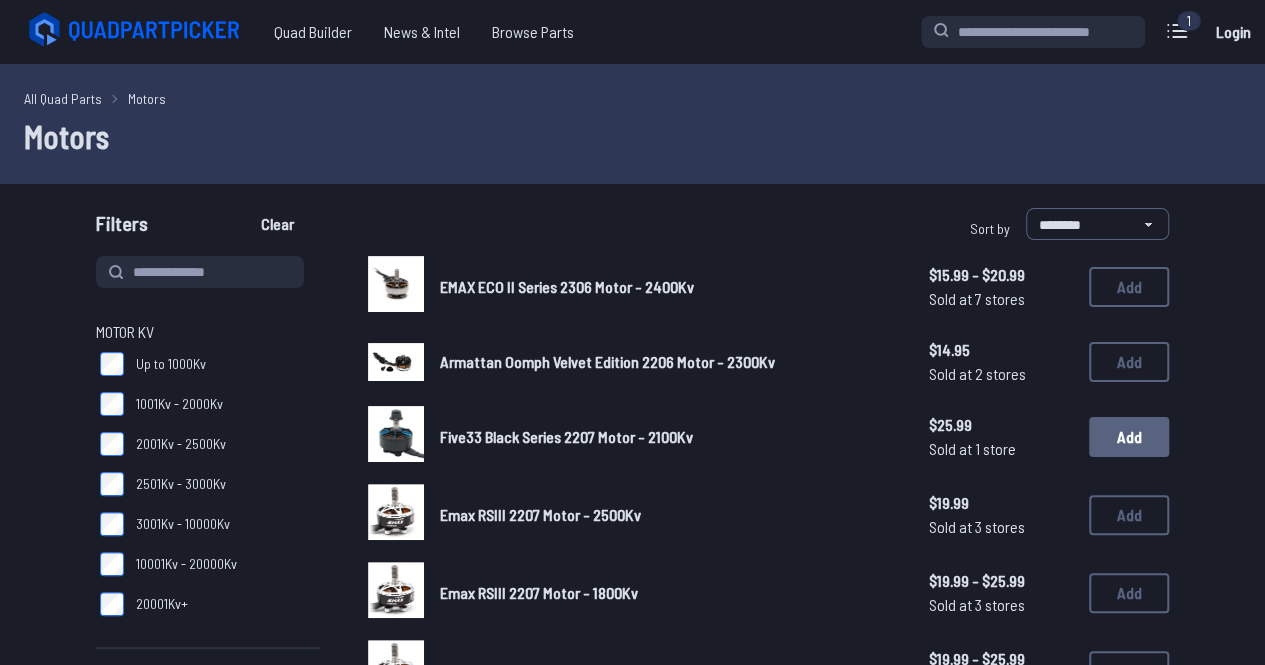 click on "Add" at bounding box center [1129, 437] 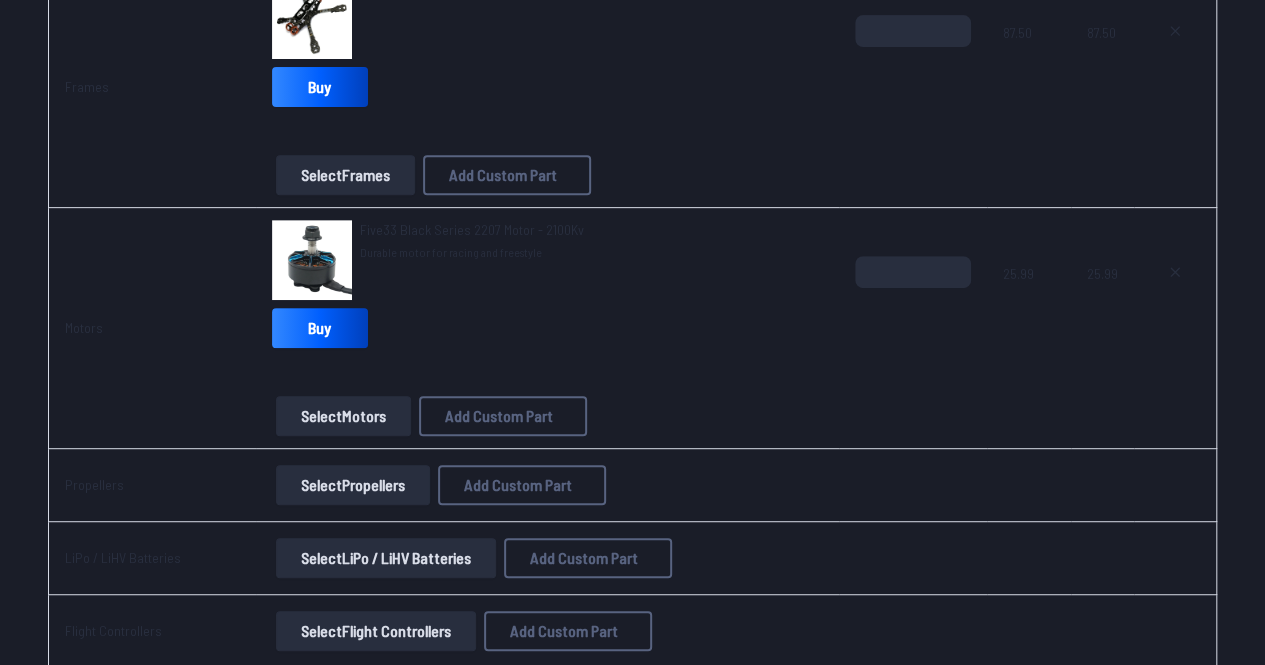 scroll, scrollTop: 359, scrollLeft: 0, axis: vertical 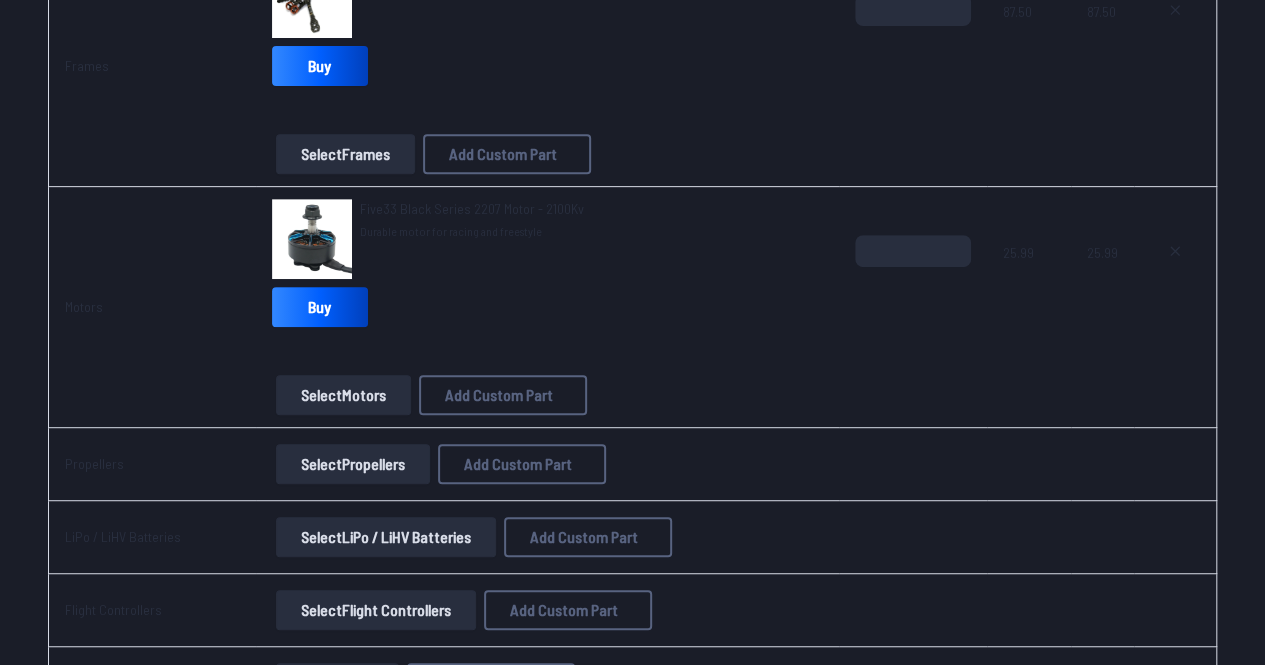click on "Select  Propellers" at bounding box center (353, 464) 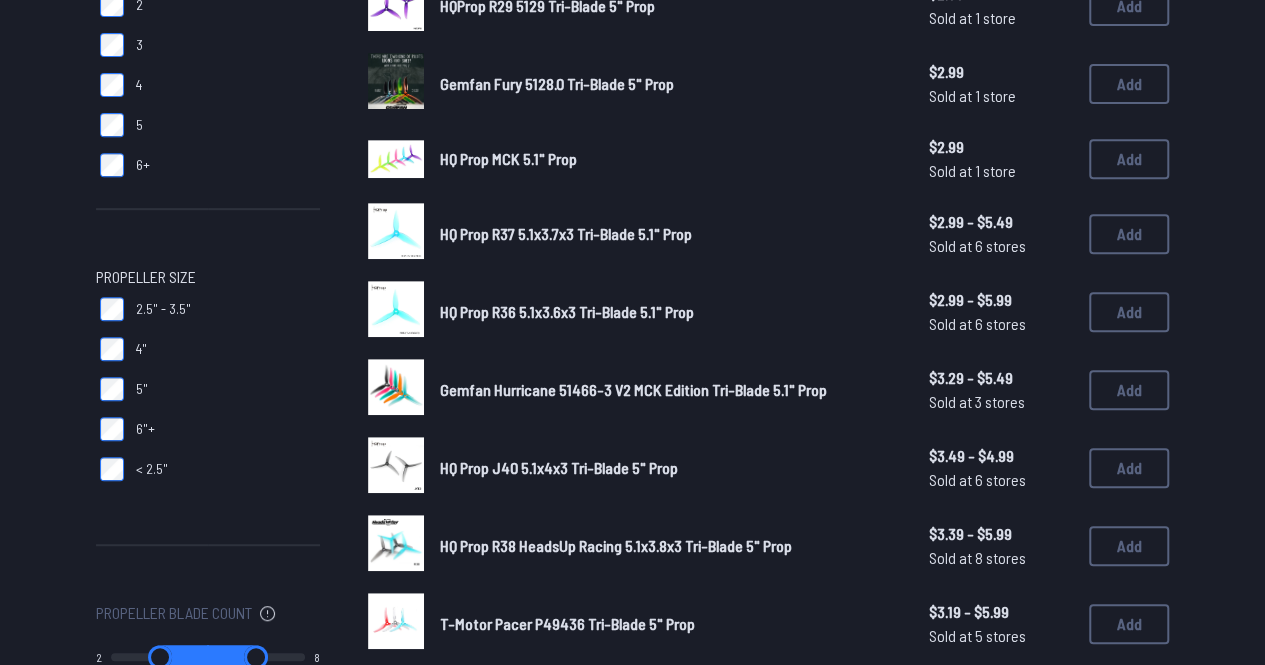 scroll, scrollTop: 0, scrollLeft: 0, axis: both 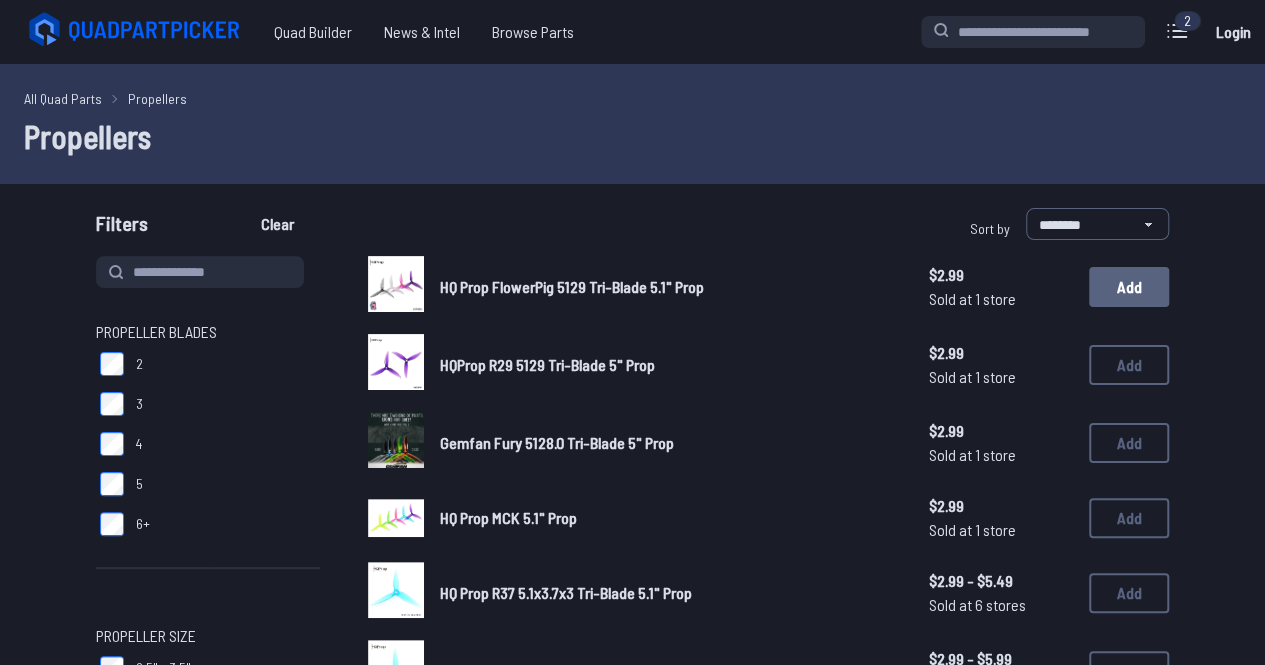 click on "Add" at bounding box center [1129, 287] 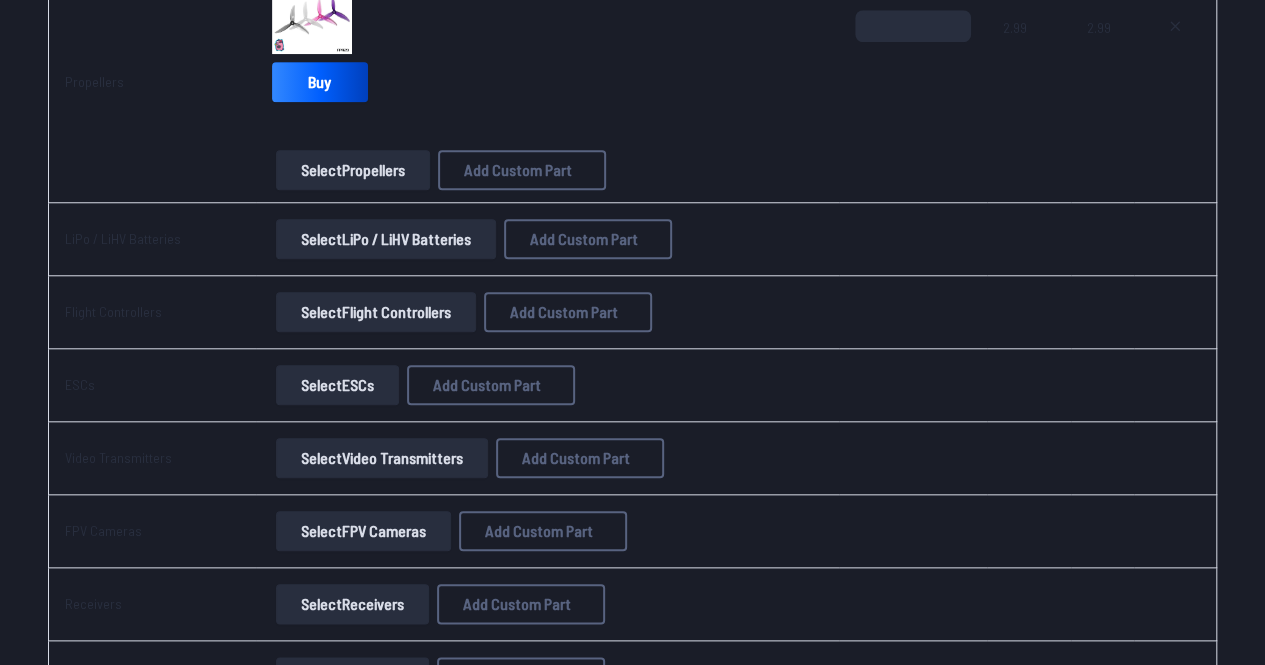 scroll, scrollTop: 862, scrollLeft: 0, axis: vertical 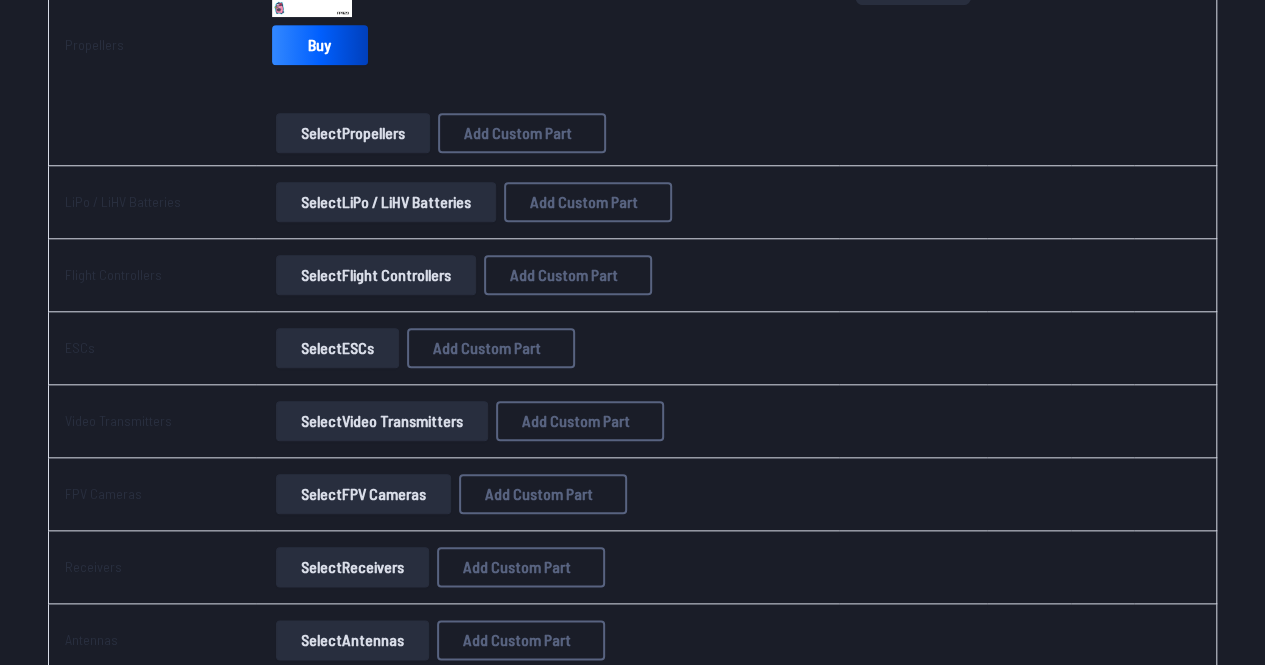 click on "Select  LiPo / LiHV Batteries" at bounding box center (386, 202) 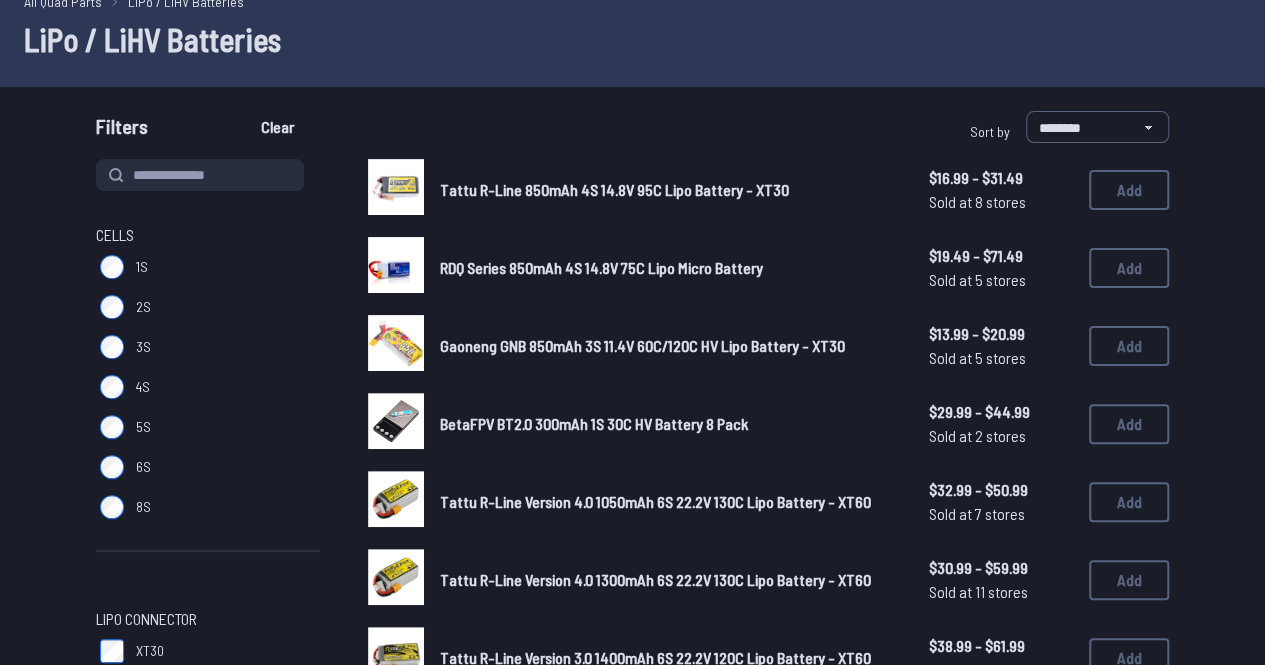 scroll, scrollTop: 111, scrollLeft: 0, axis: vertical 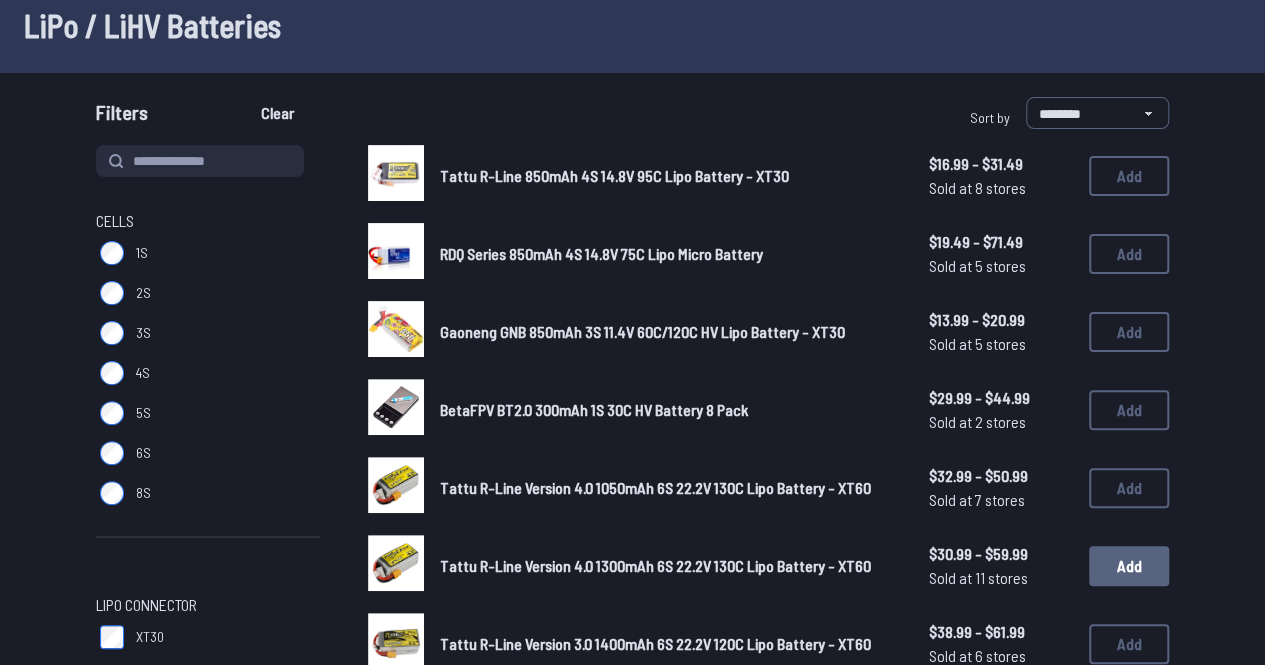click on "Add" at bounding box center (1129, 566) 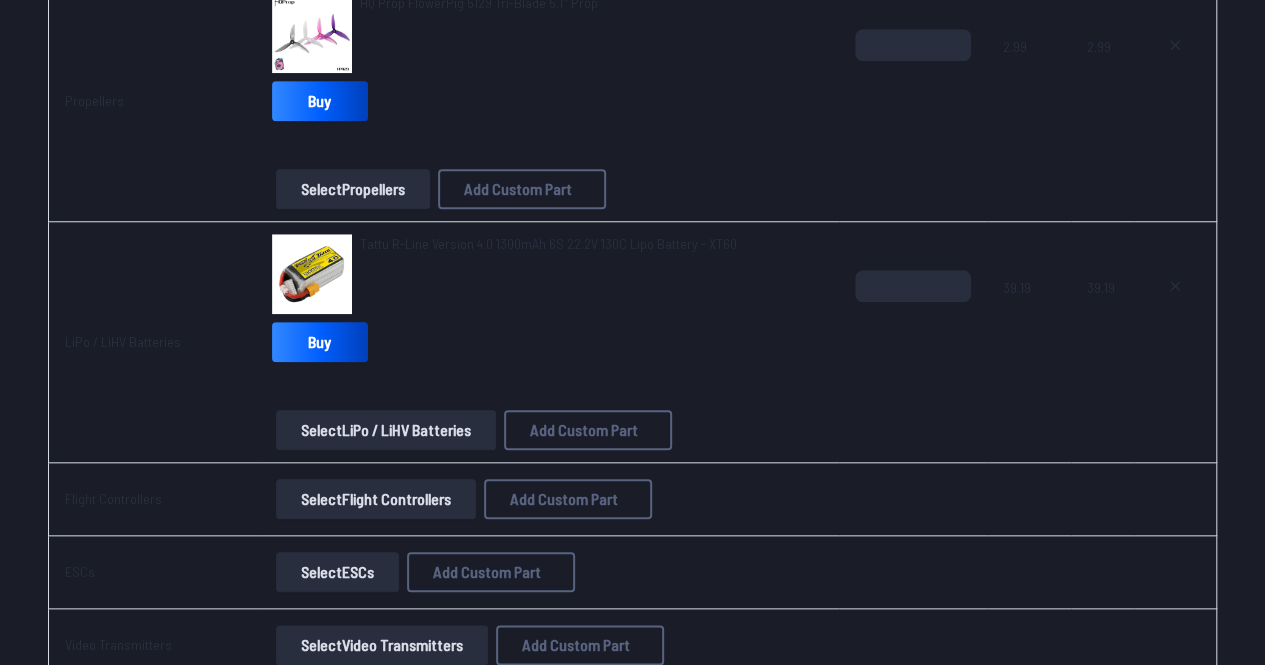 scroll, scrollTop: 808, scrollLeft: 0, axis: vertical 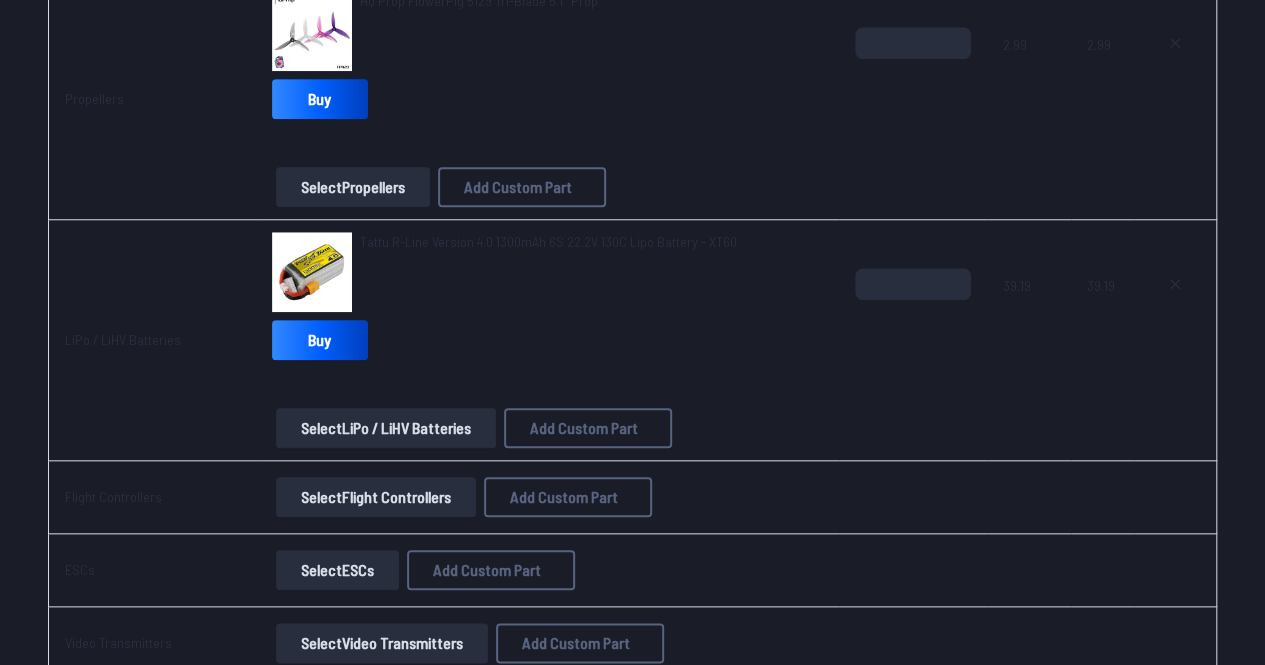 click on "Select  Flight Controllers" at bounding box center (376, 497) 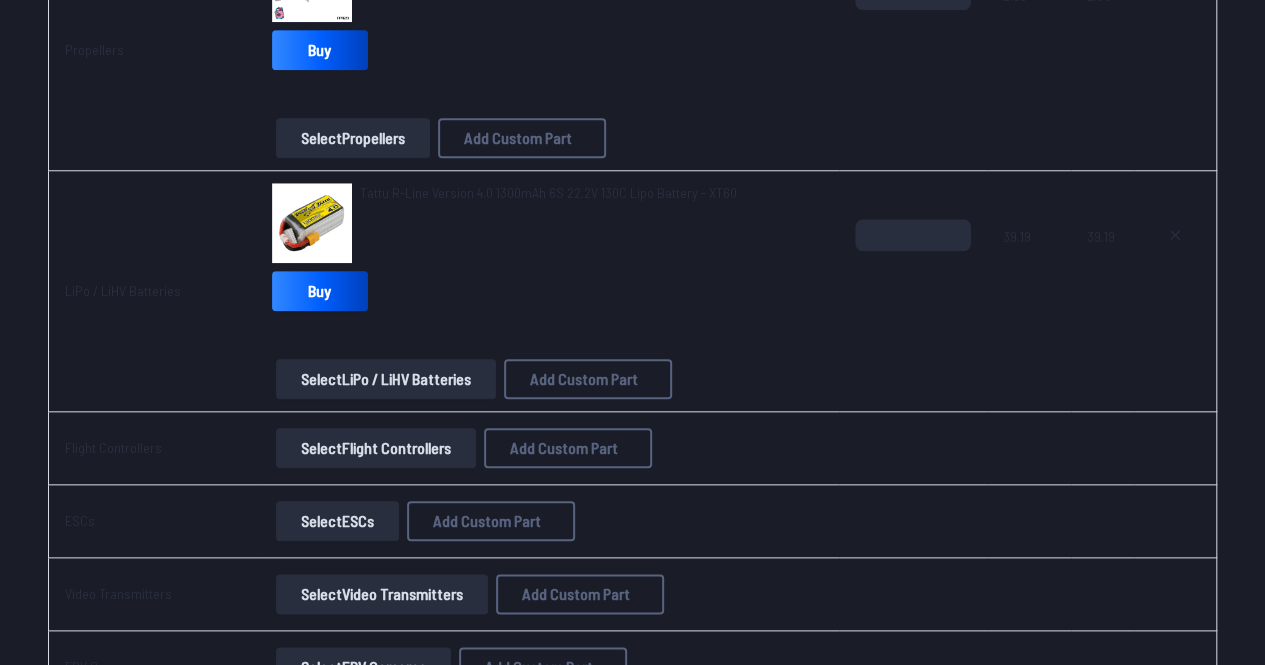 scroll, scrollTop: 0, scrollLeft: 0, axis: both 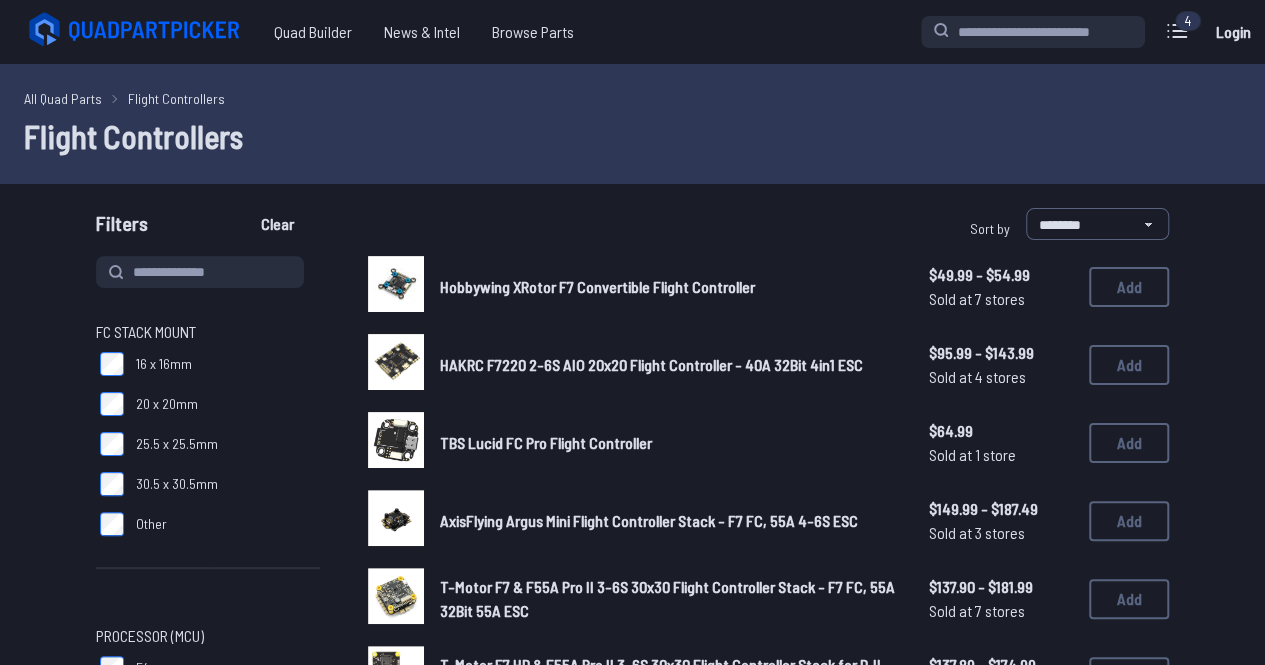 click on "**********" at bounding box center (905, 228) 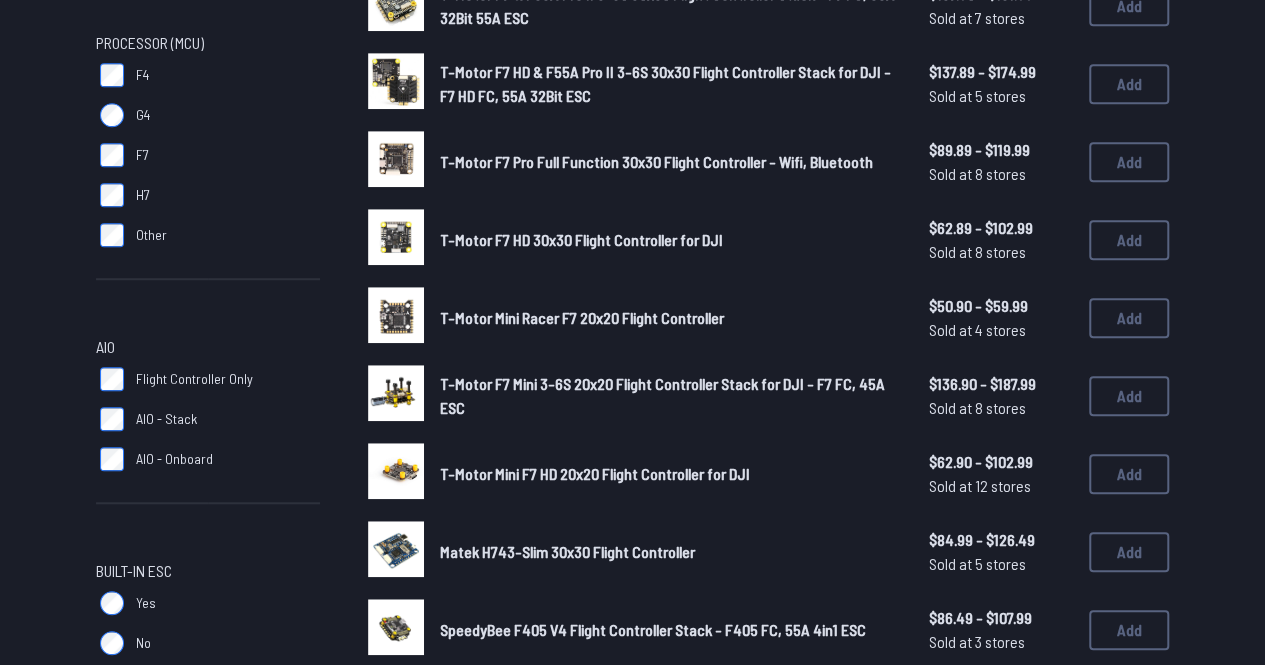 scroll, scrollTop: 594, scrollLeft: 0, axis: vertical 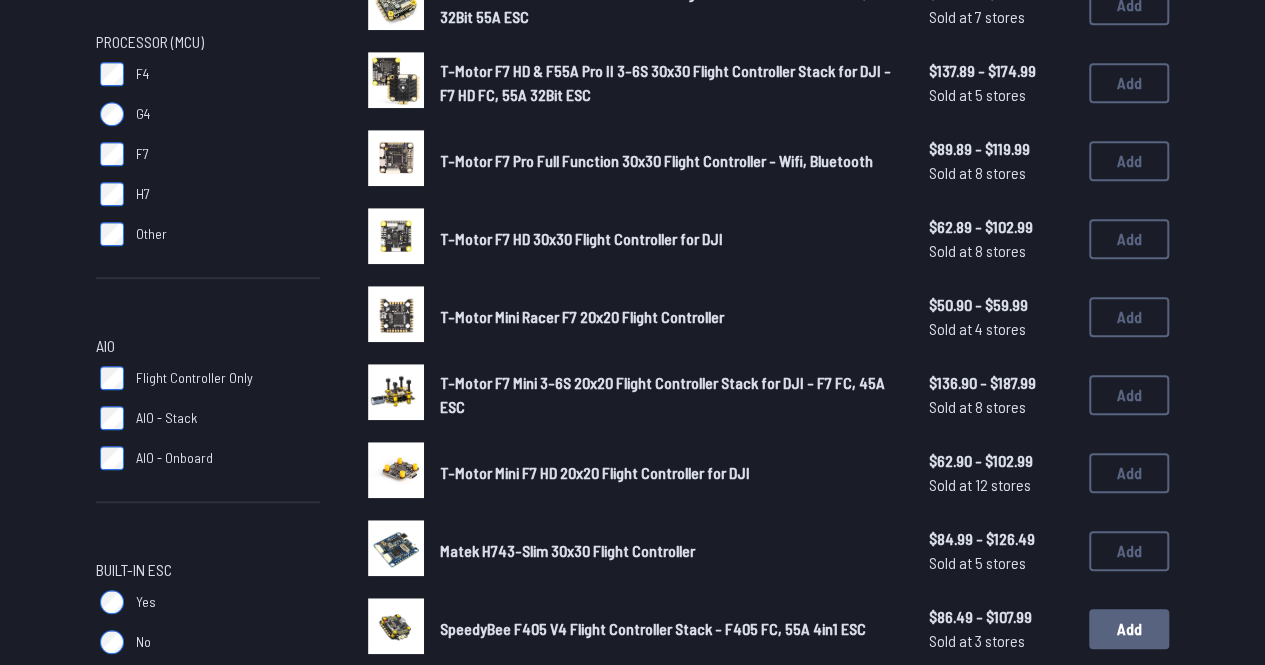 click on "Add" at bounding box center (1129, 629) 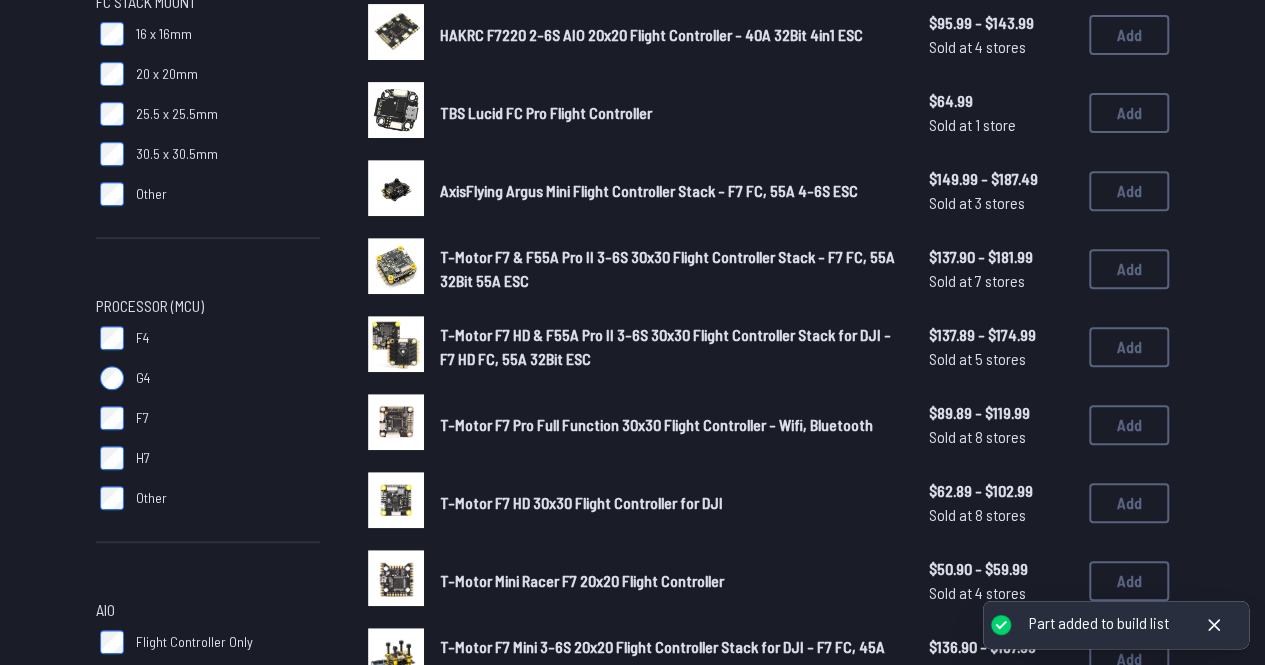 scroll, scrollTop: 0, scrollLeft: 0, axis: both 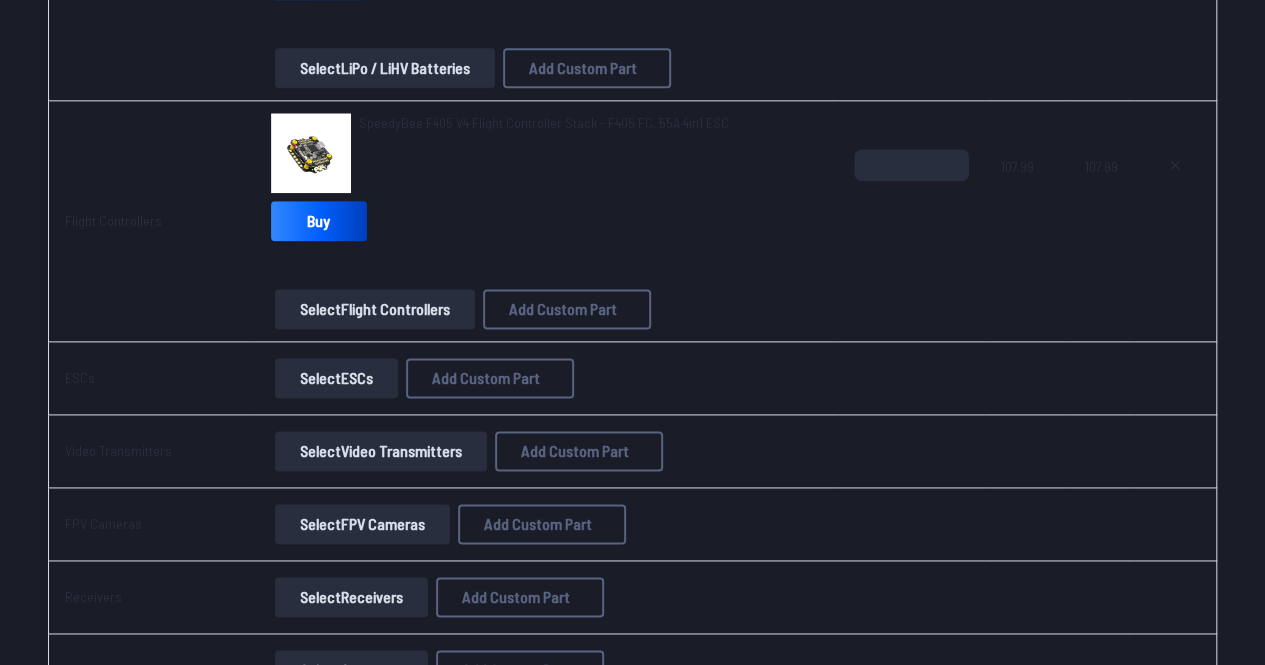 click on "Select  Video Transmitters" at bounding box center (381, 451) 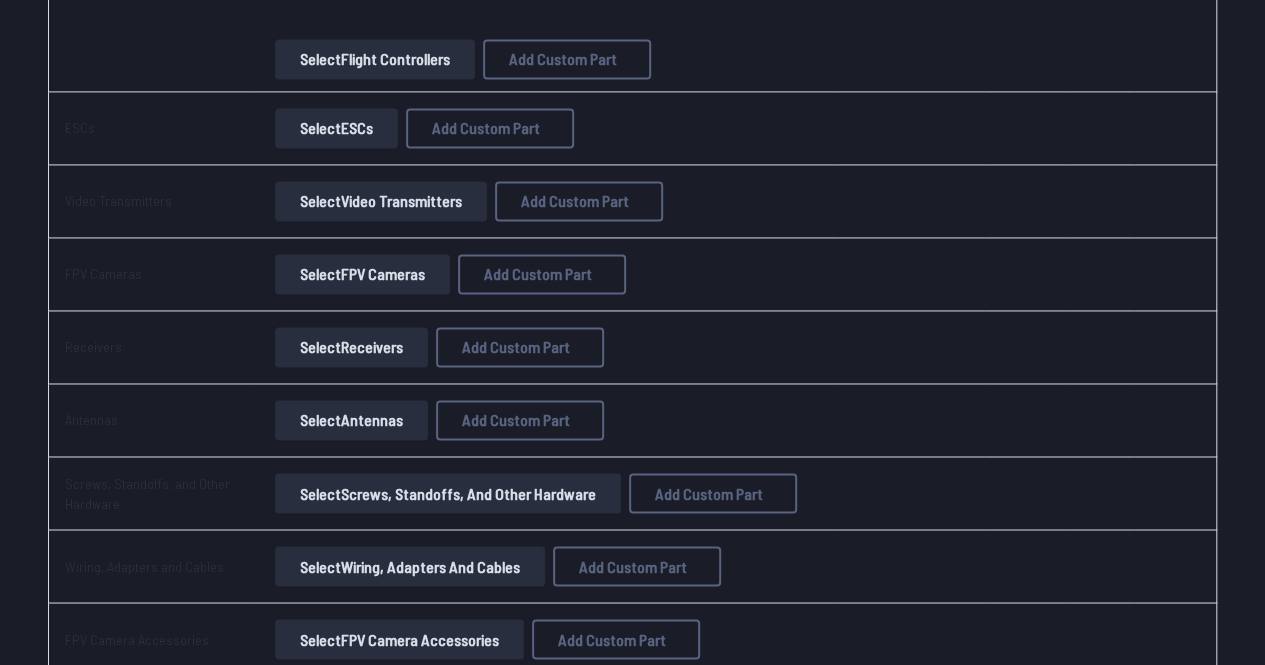 scroll, scrollTop: 1420, scrollLeft: 0, axis: vertical 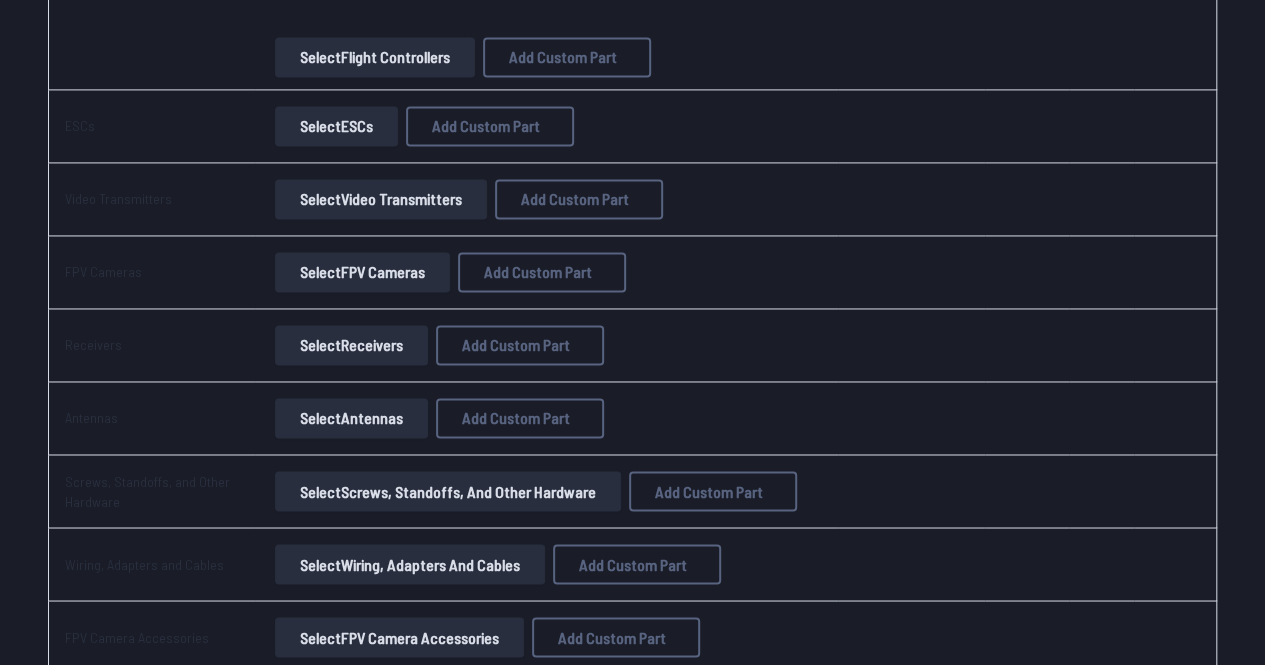 click on "Select  FPV Cameras" at bounding box center (362, 272) 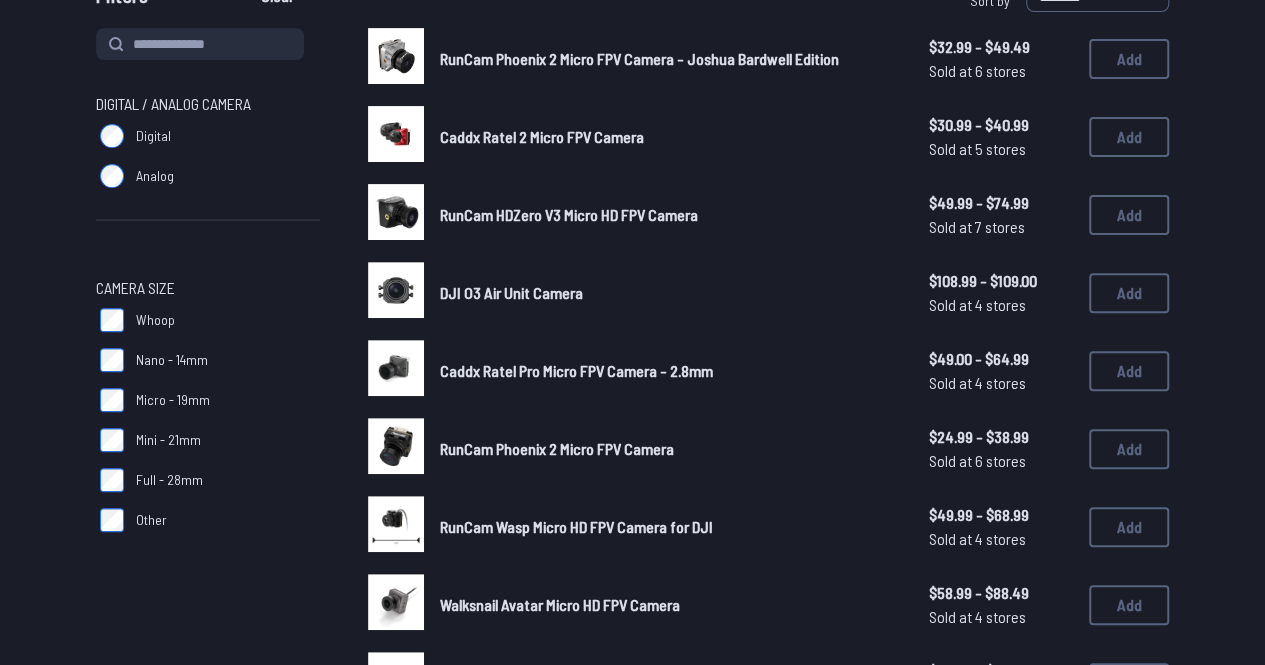 scroll, scrollTop: 0, scrollLeft: 0, axis: both 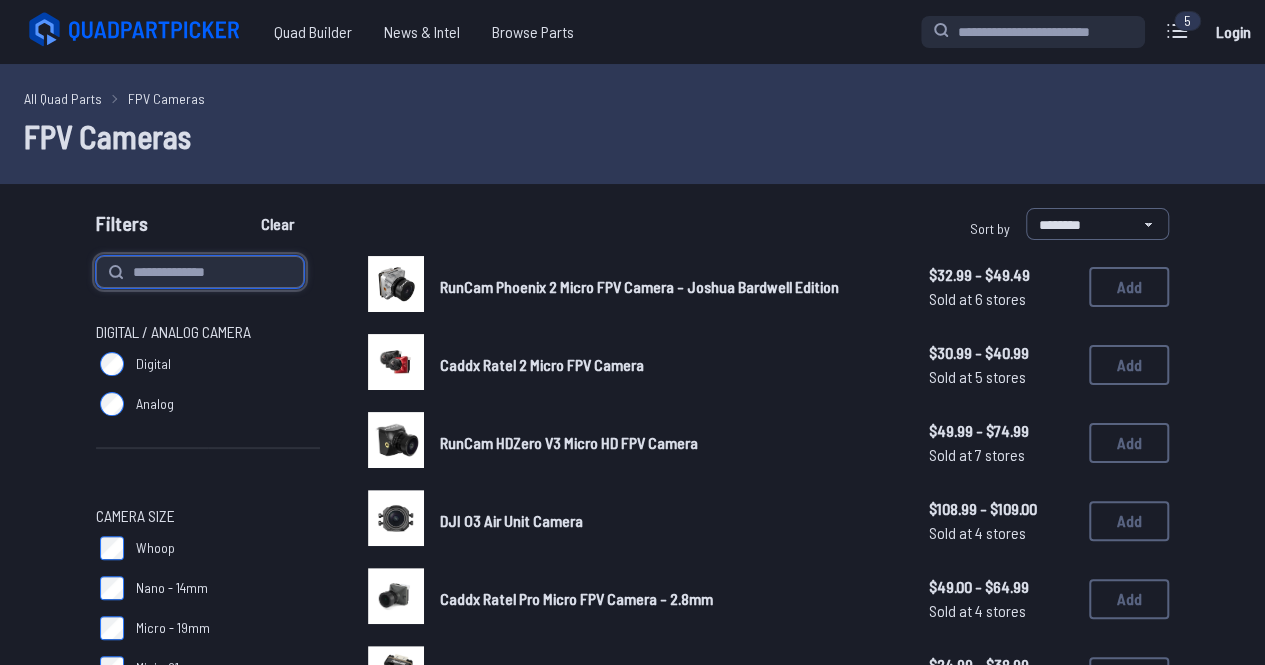 click at bounding box center (200, 272) 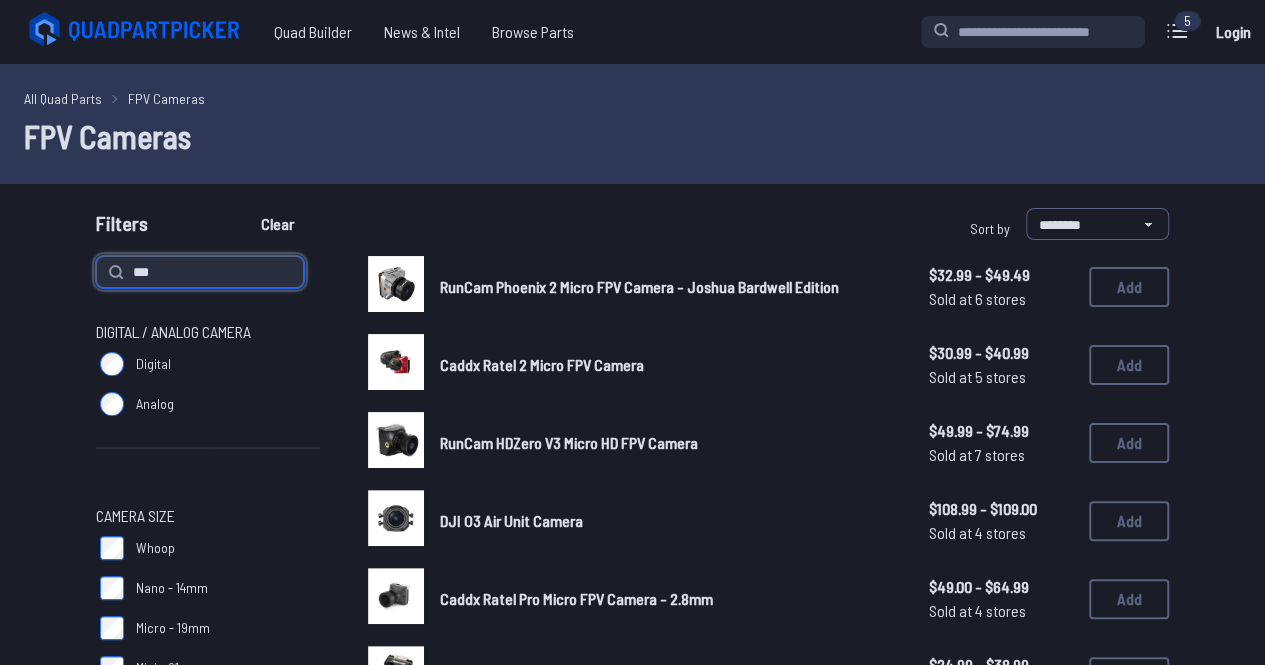 type on "***" 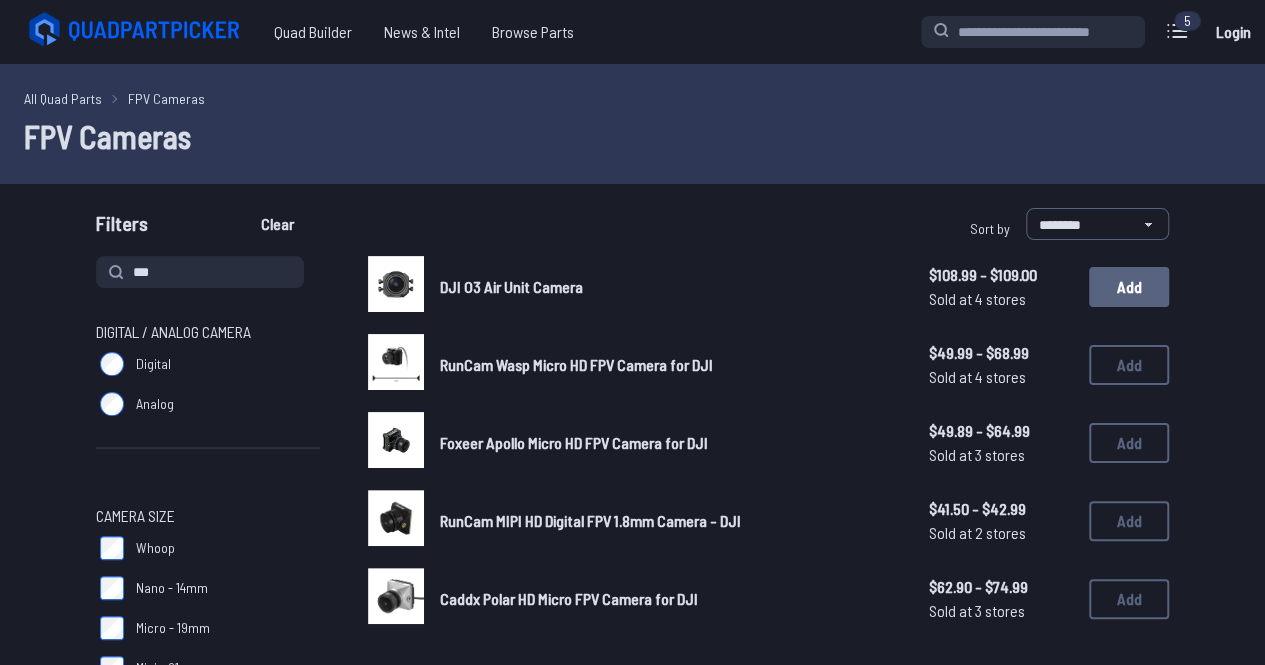 click on "Add" at bounding box center [1129, 287] 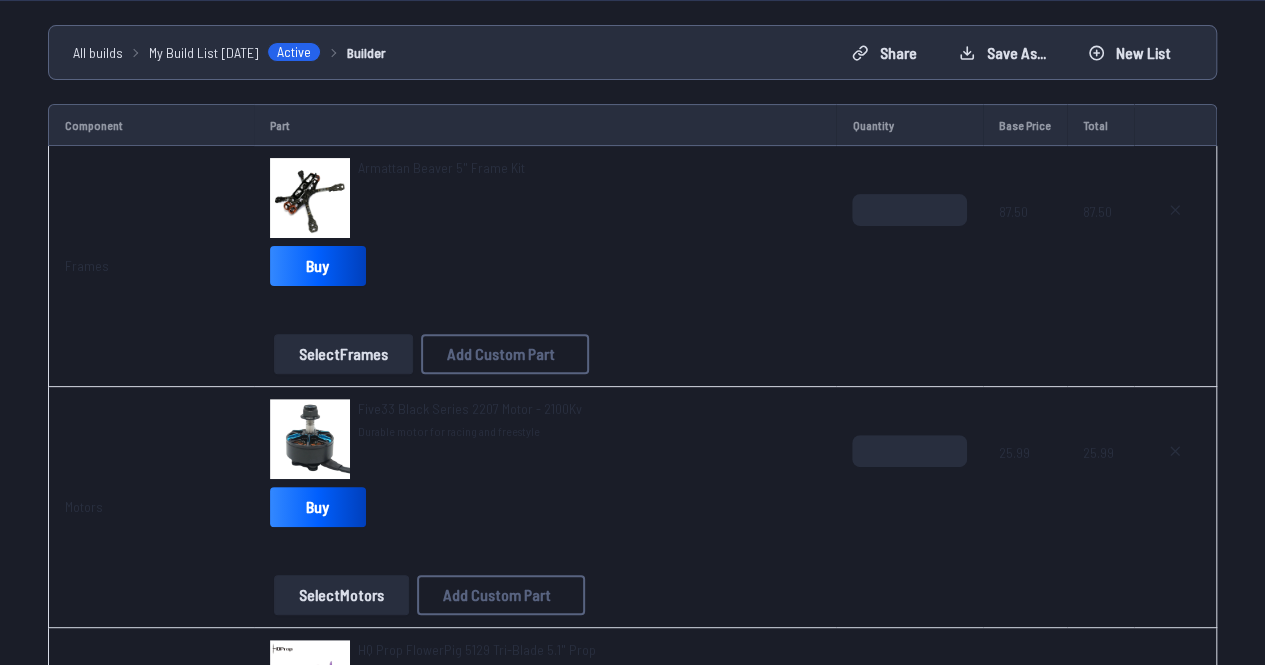 scroll, scrollTop: 0, scrollLeft: 0, axis: both 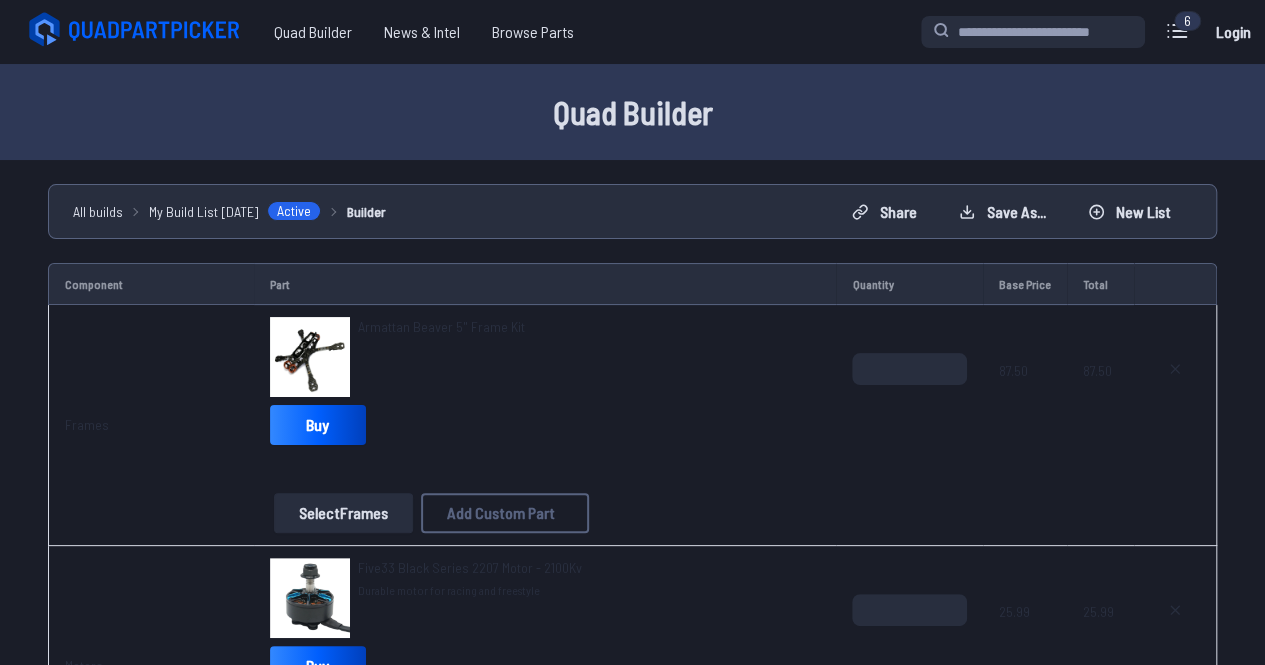 click on "Quad Builder" at bounding box center (632, 112) 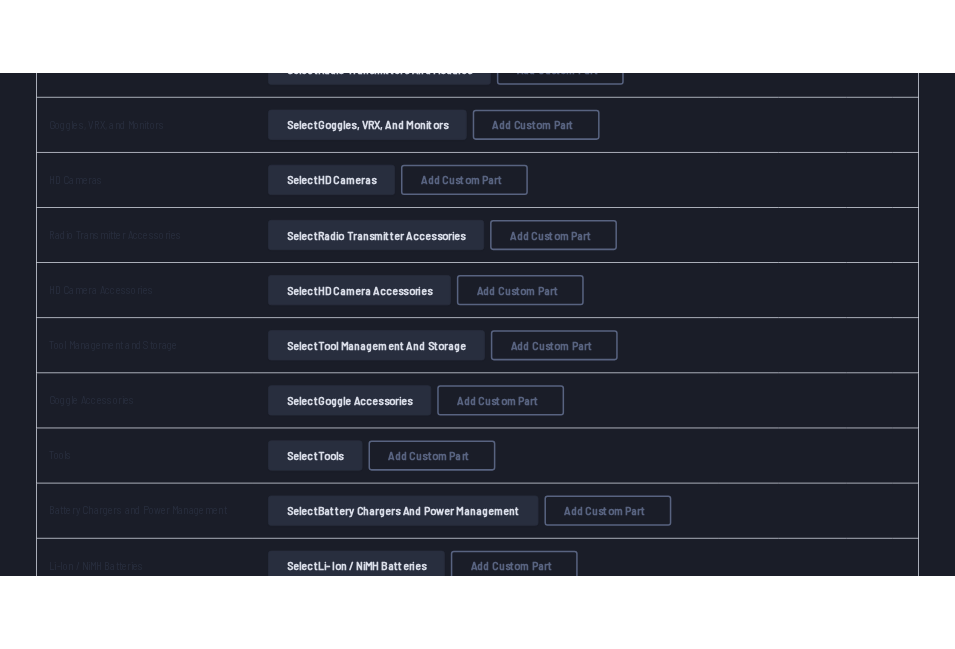 scroll, scrollTop: 2911, scrollLeft: 0, axis: vertical 